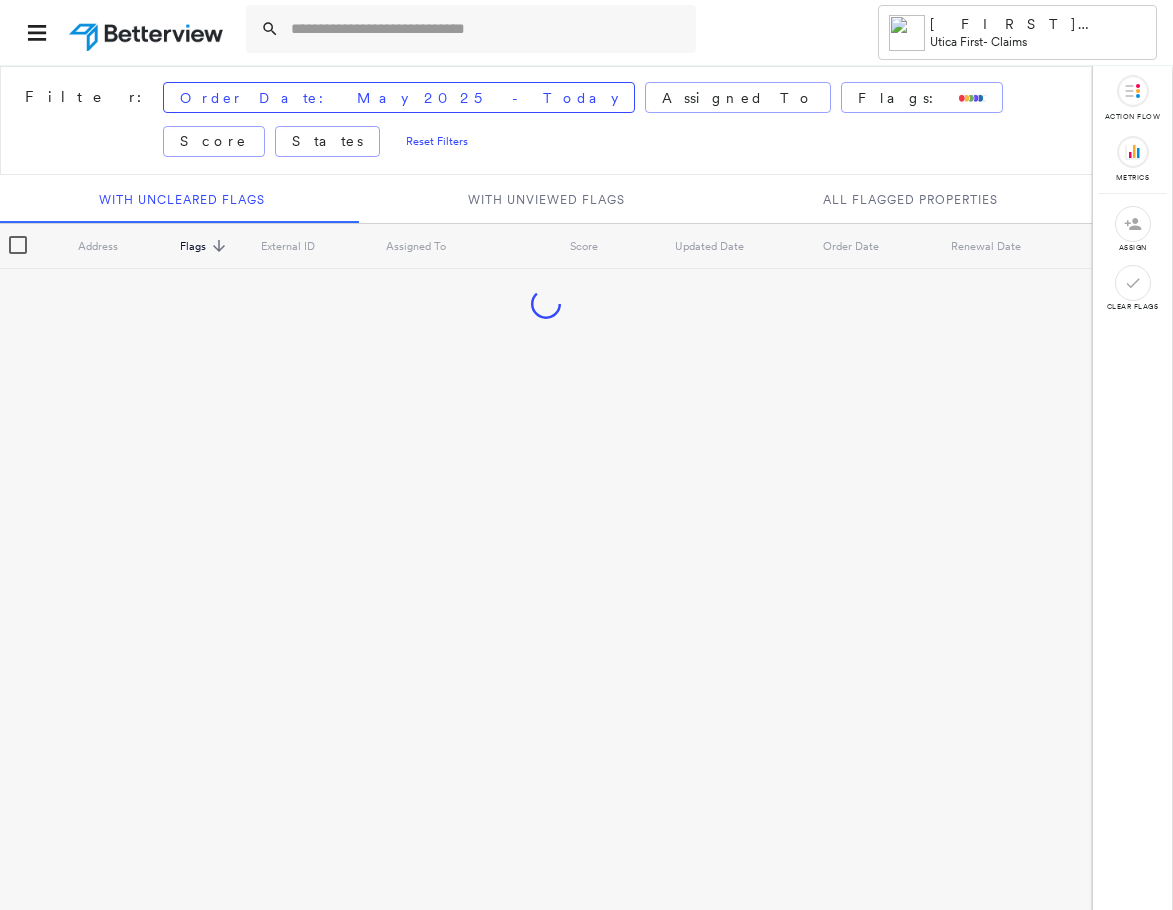 scroll, scrollTop: 0, scrollLeft: 0, axis: both 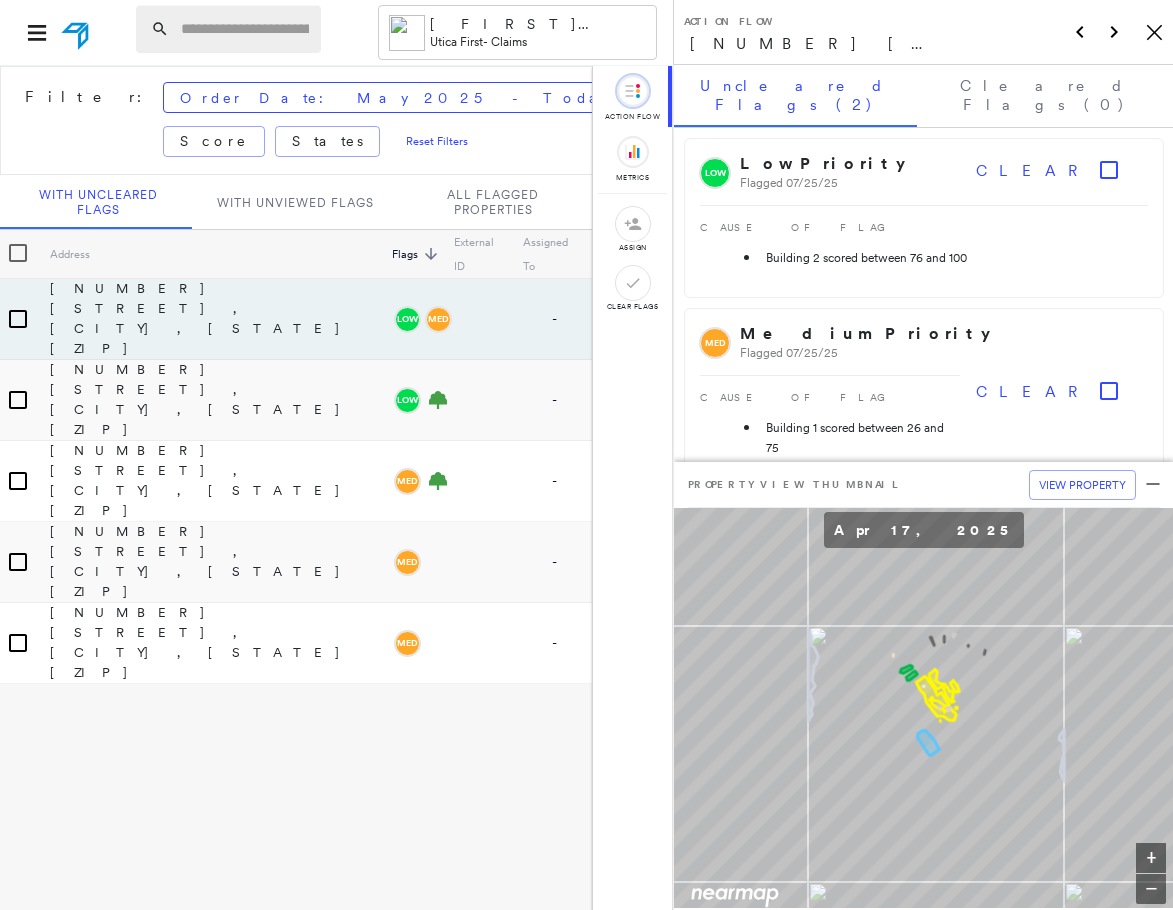 click at bounding box center [245, 29] 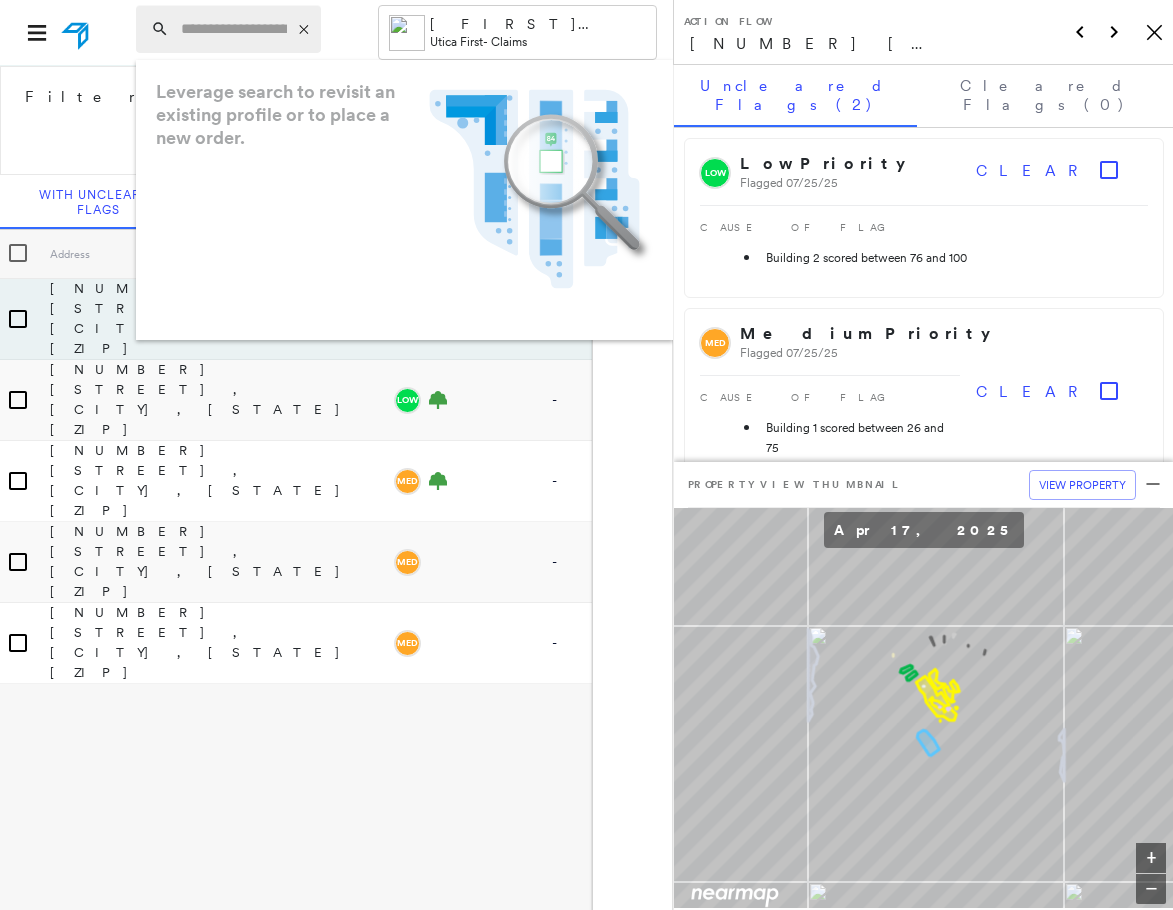 paste on "**********" 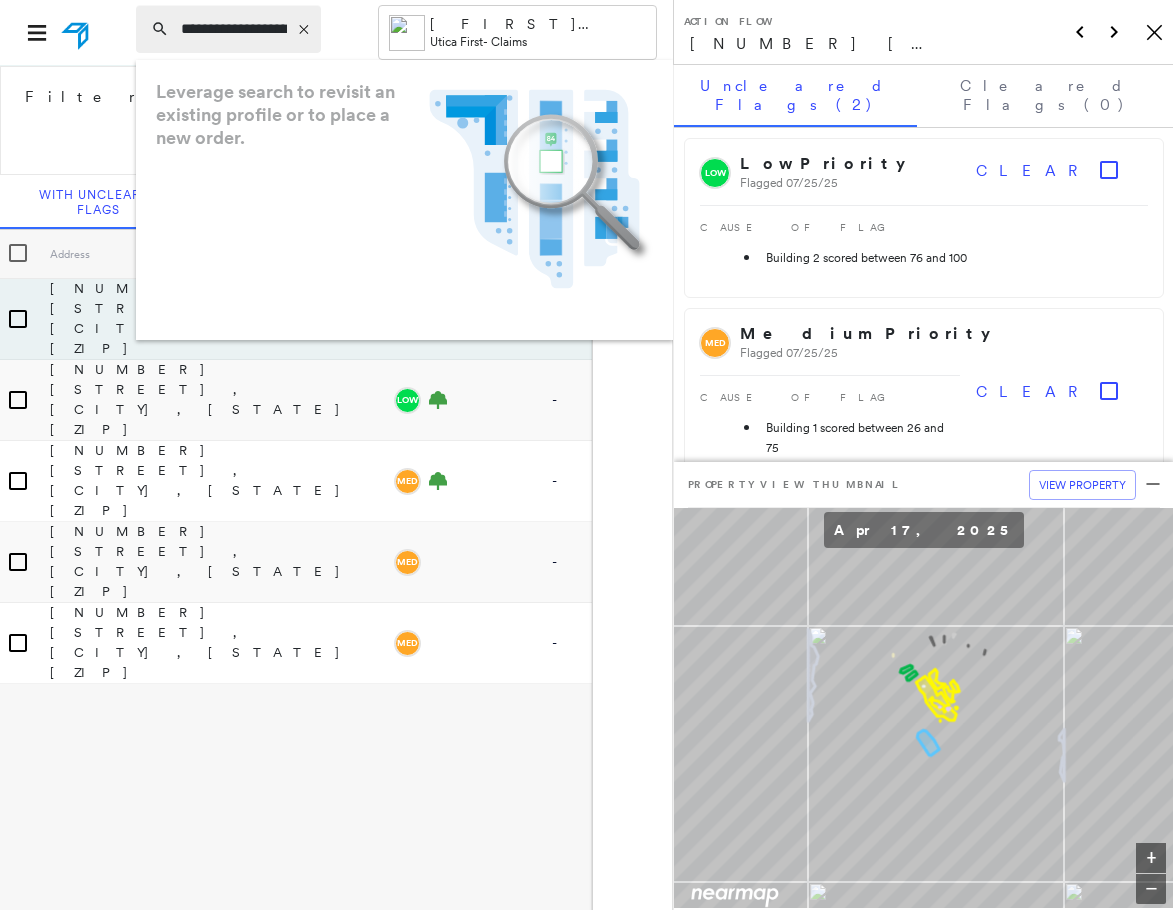 scroll, scrollTop: 0, scrollLeft: 218, axis: horizontal 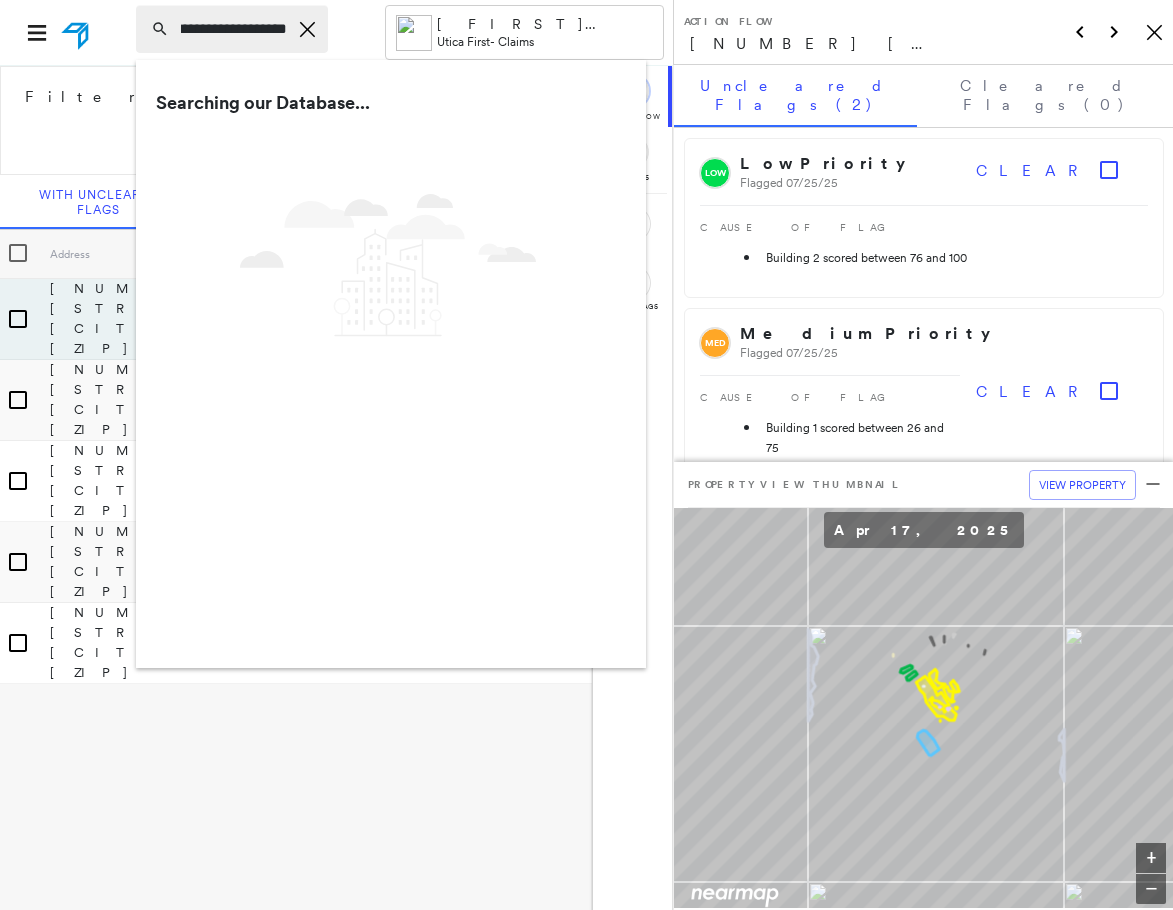 click on "**********" at bounding box center (234, 29) 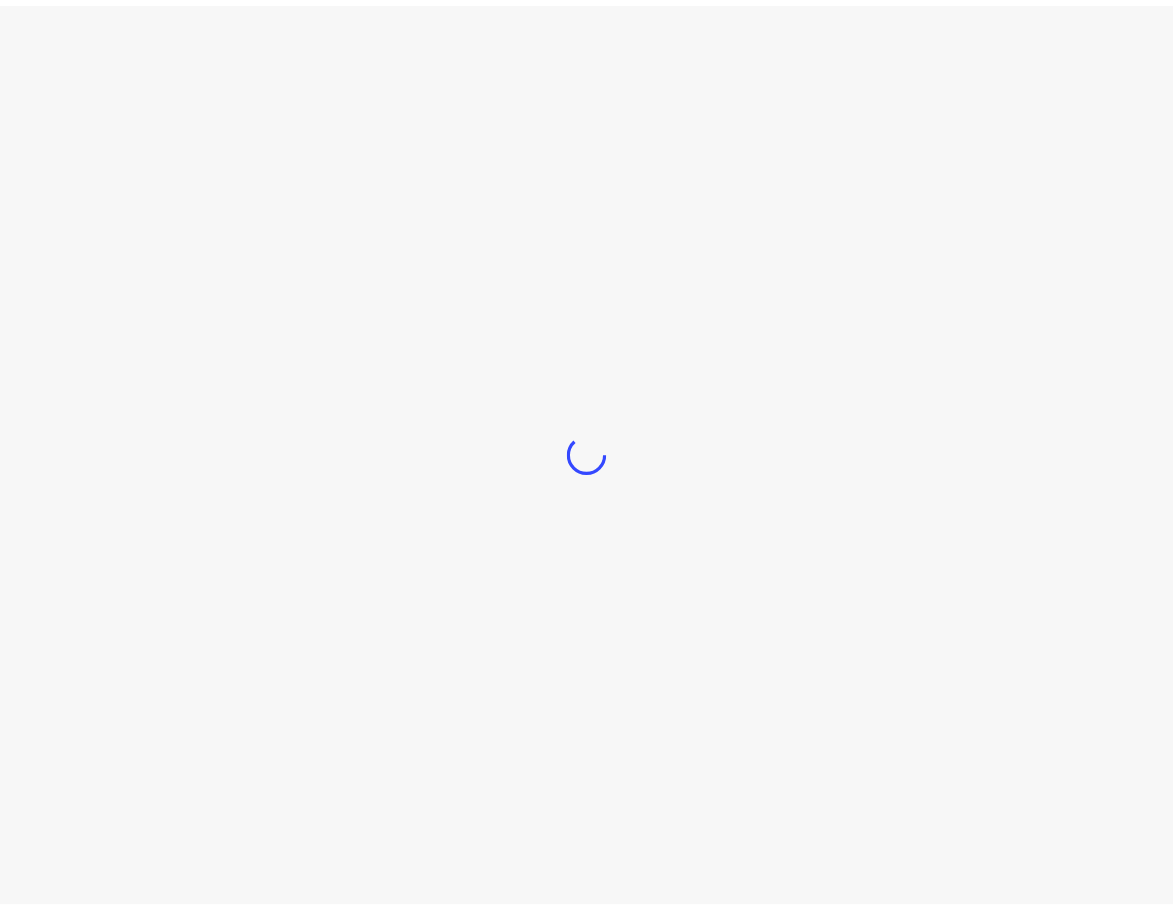 scroll, scrollTop: 0, scrollLeft: 0, axis: both 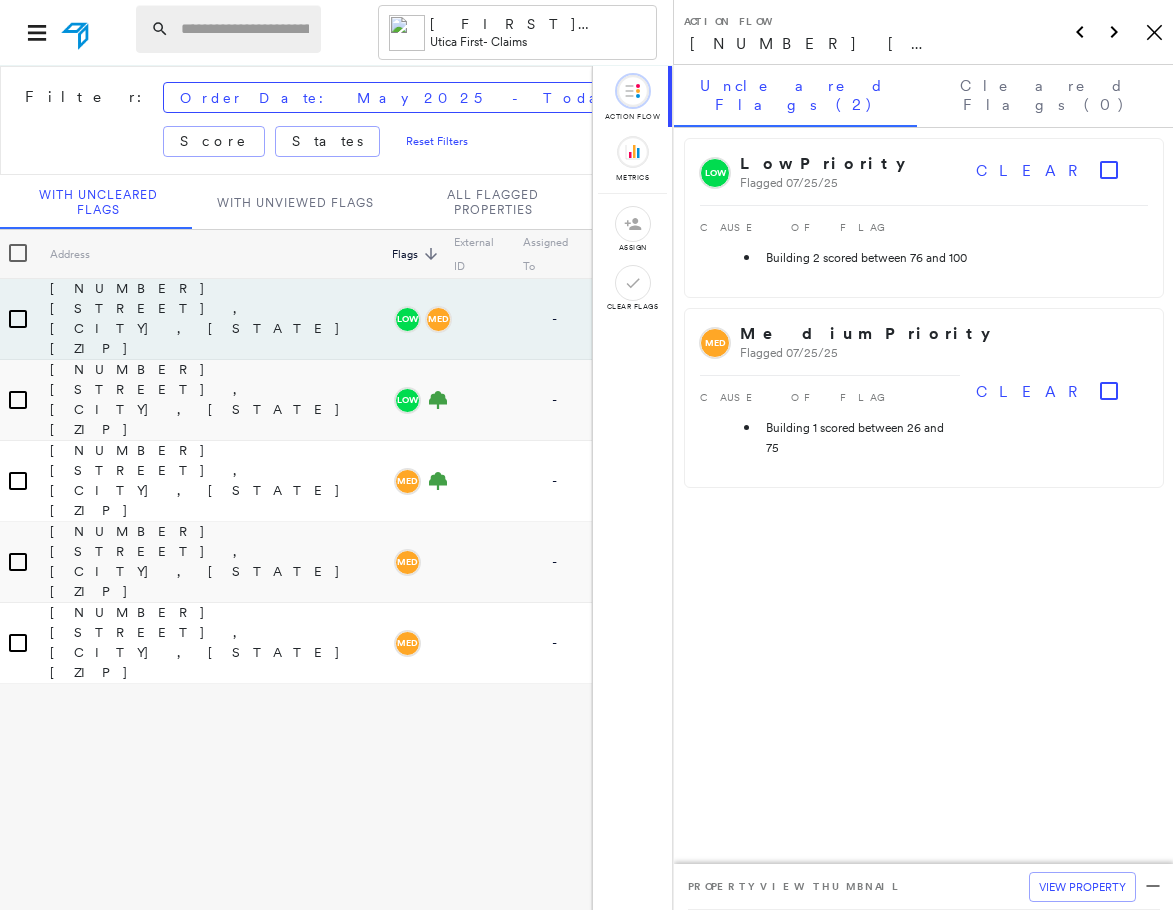 click at bounding box center [245, 29] 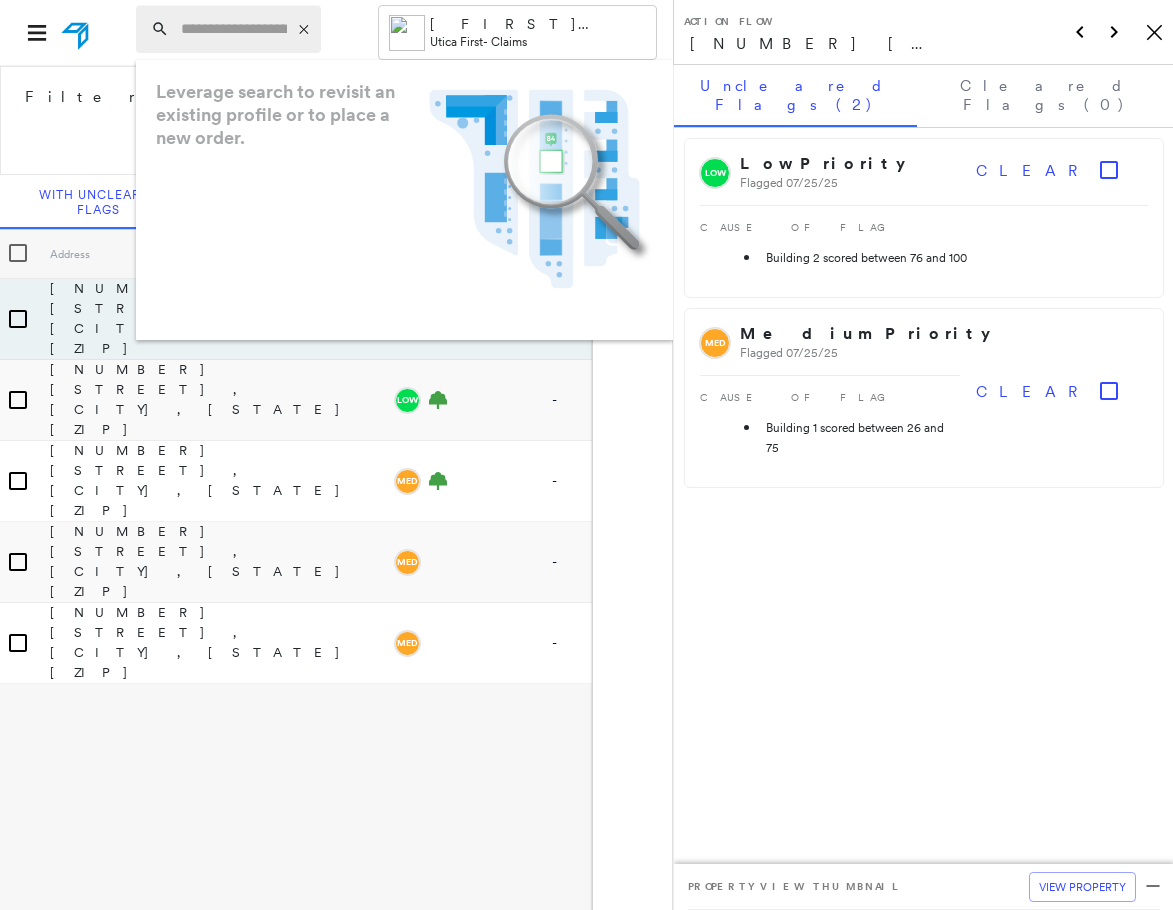 paste on "**********" 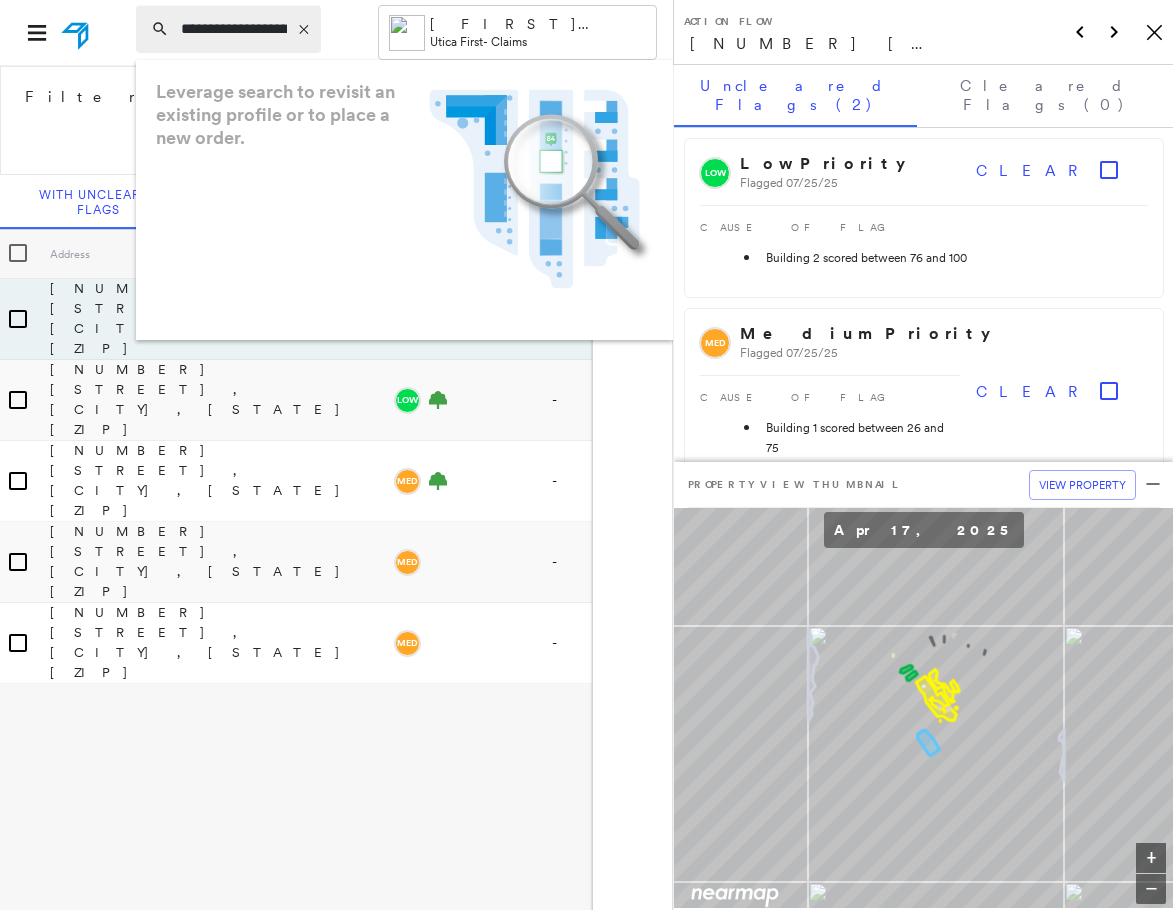 scroll, scrollTop: 0, scrollLeft: 218, axis: horizontal 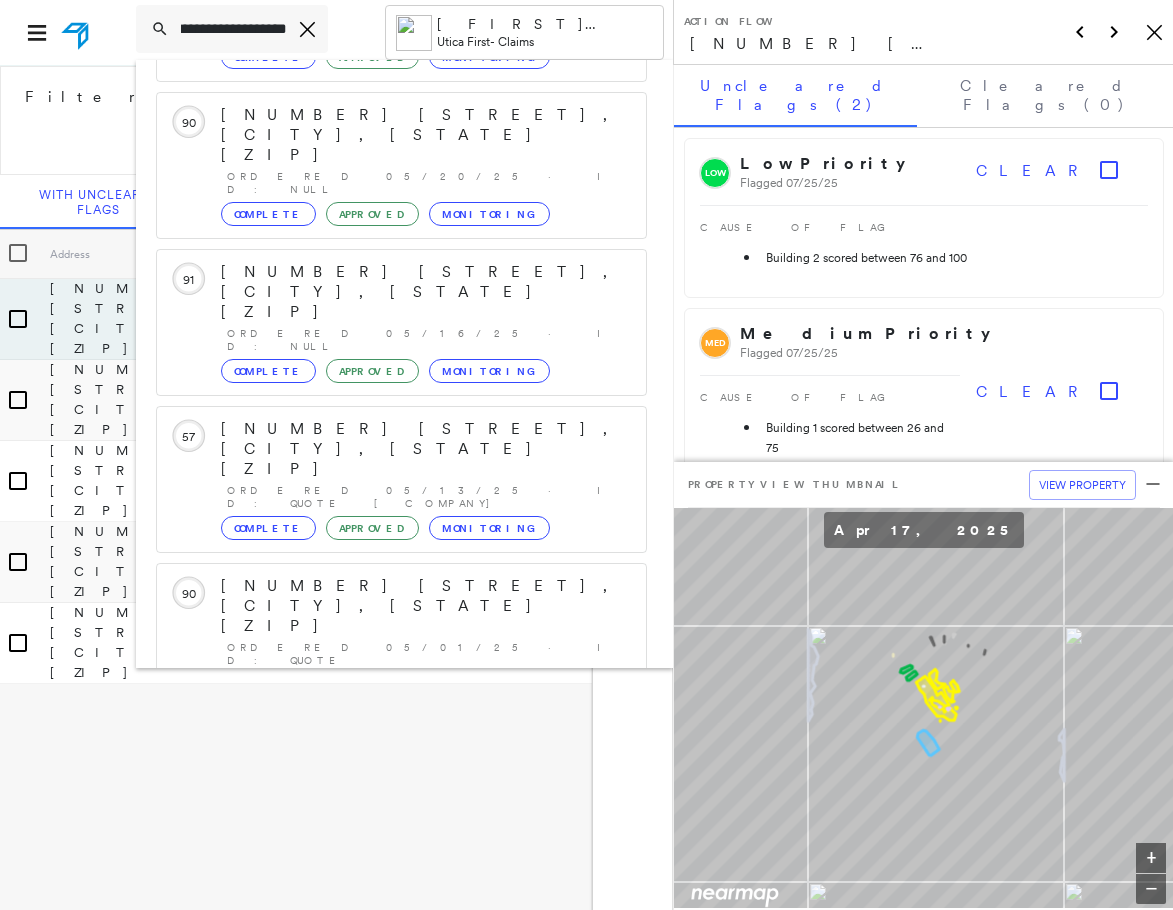 type on "**********" 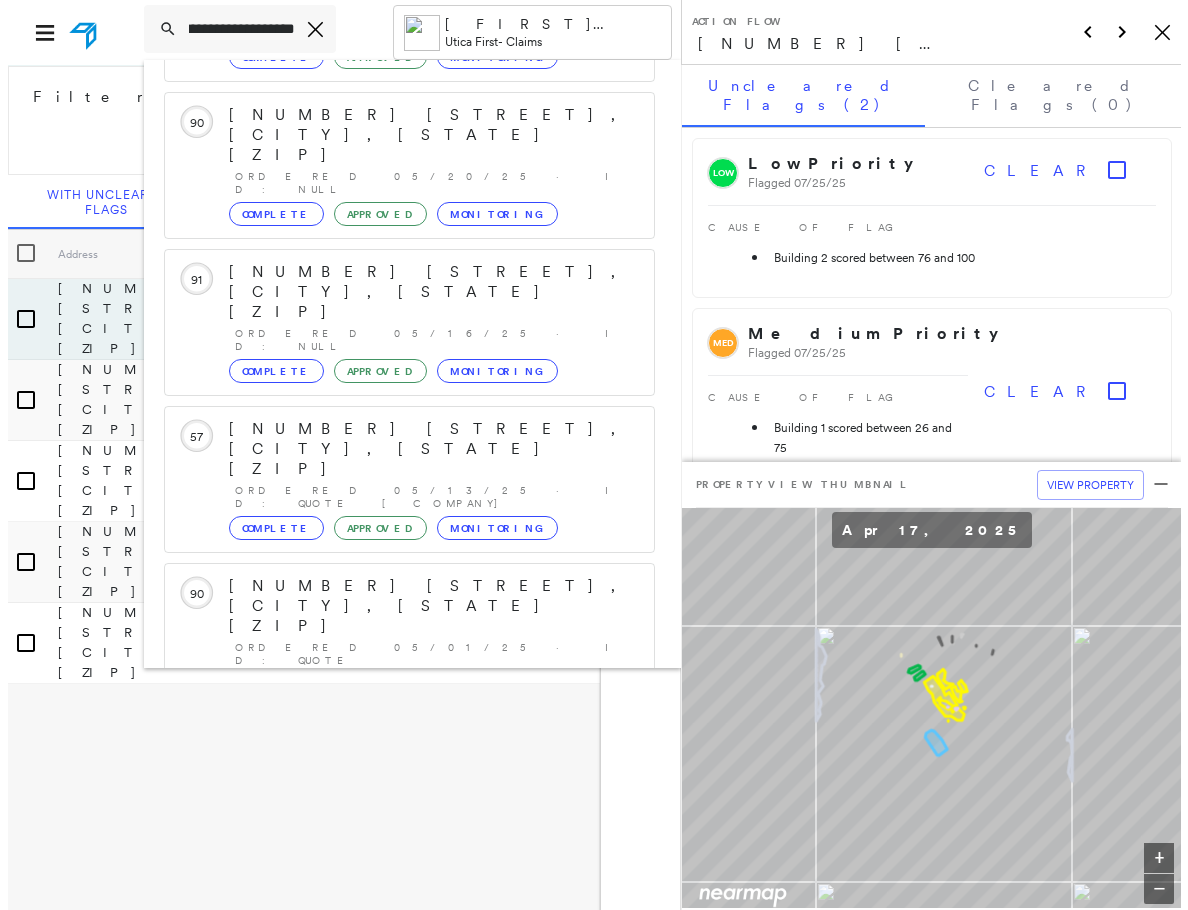 scroll, scrollTop: 0, scrollLeft: 0, axis: both 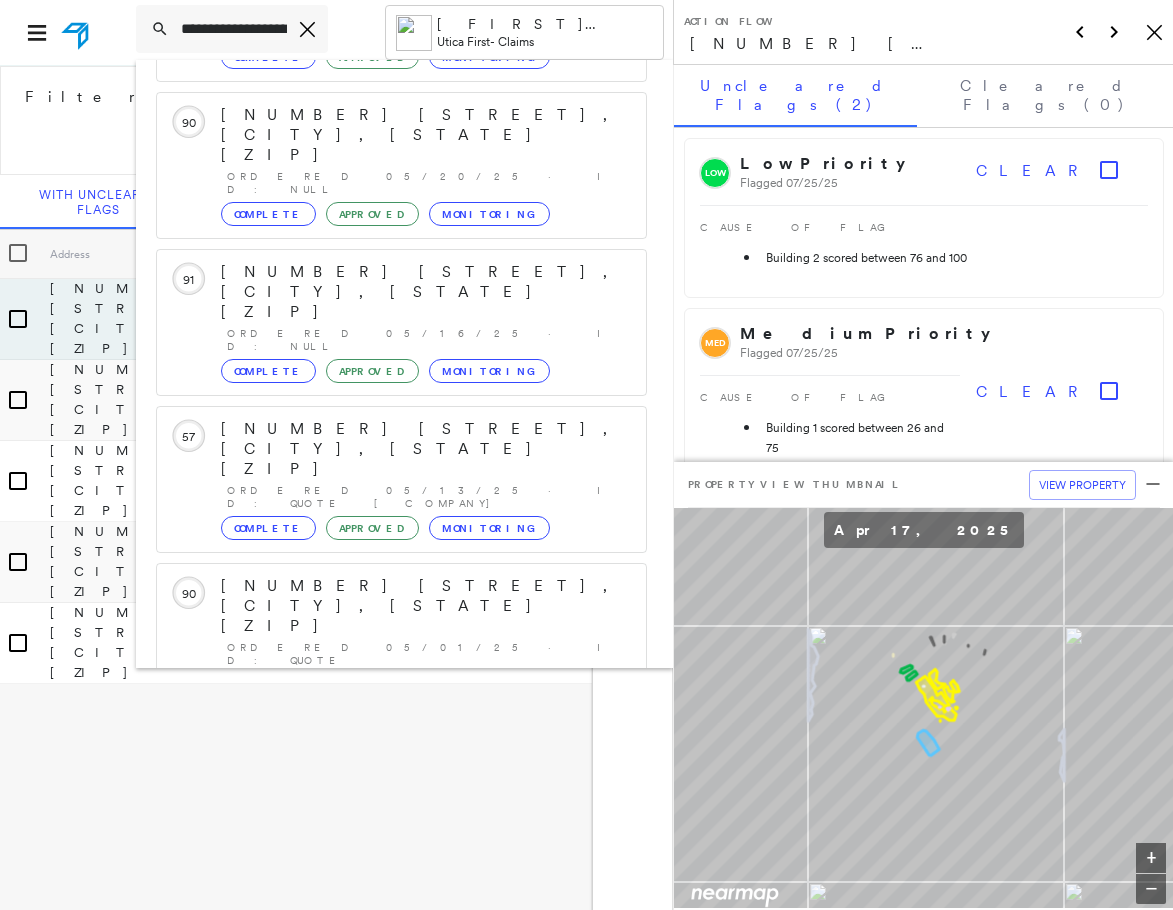 click on "3 Washington Ave, Little Ferry, NJ 07643" at bounding box center (385, 898) 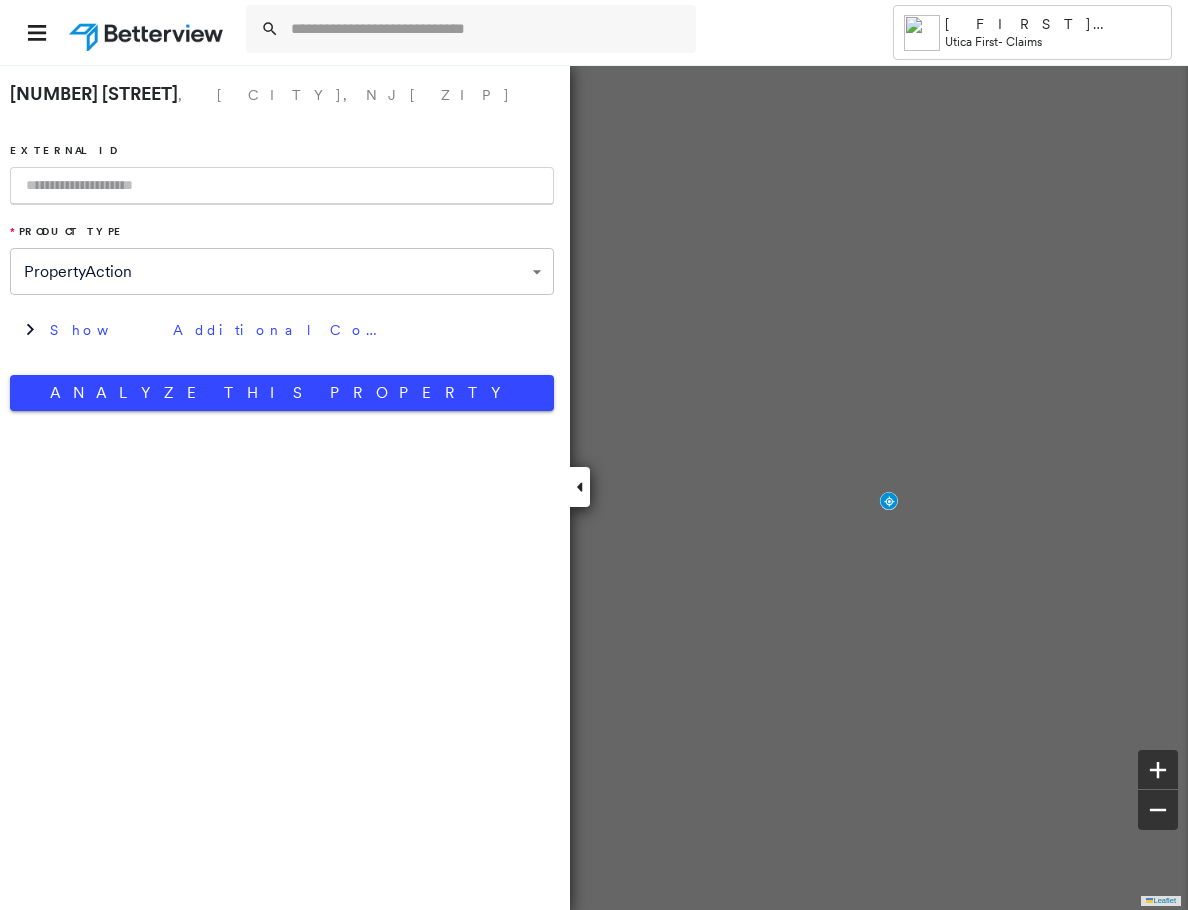 click at bounding box center (580, 487) 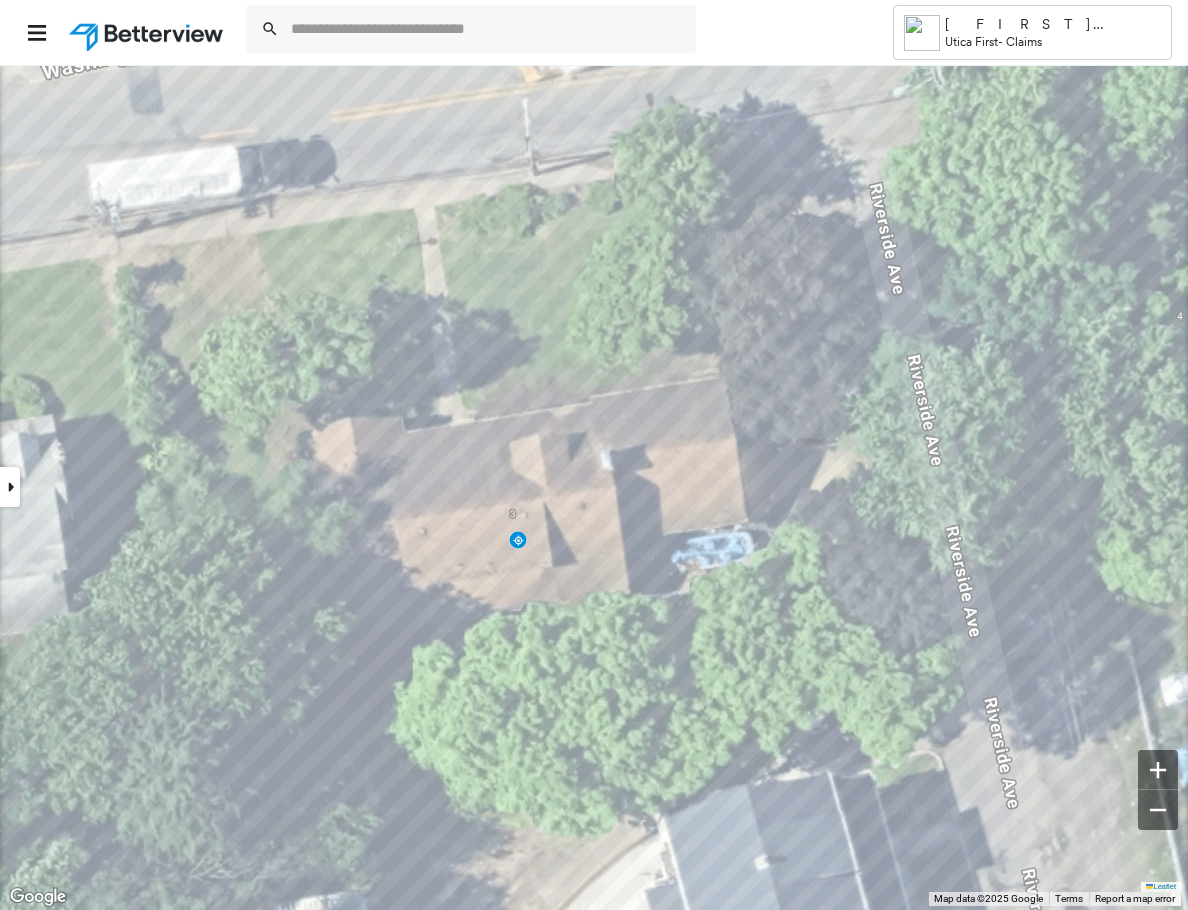 click at bounding box center (10, 487) 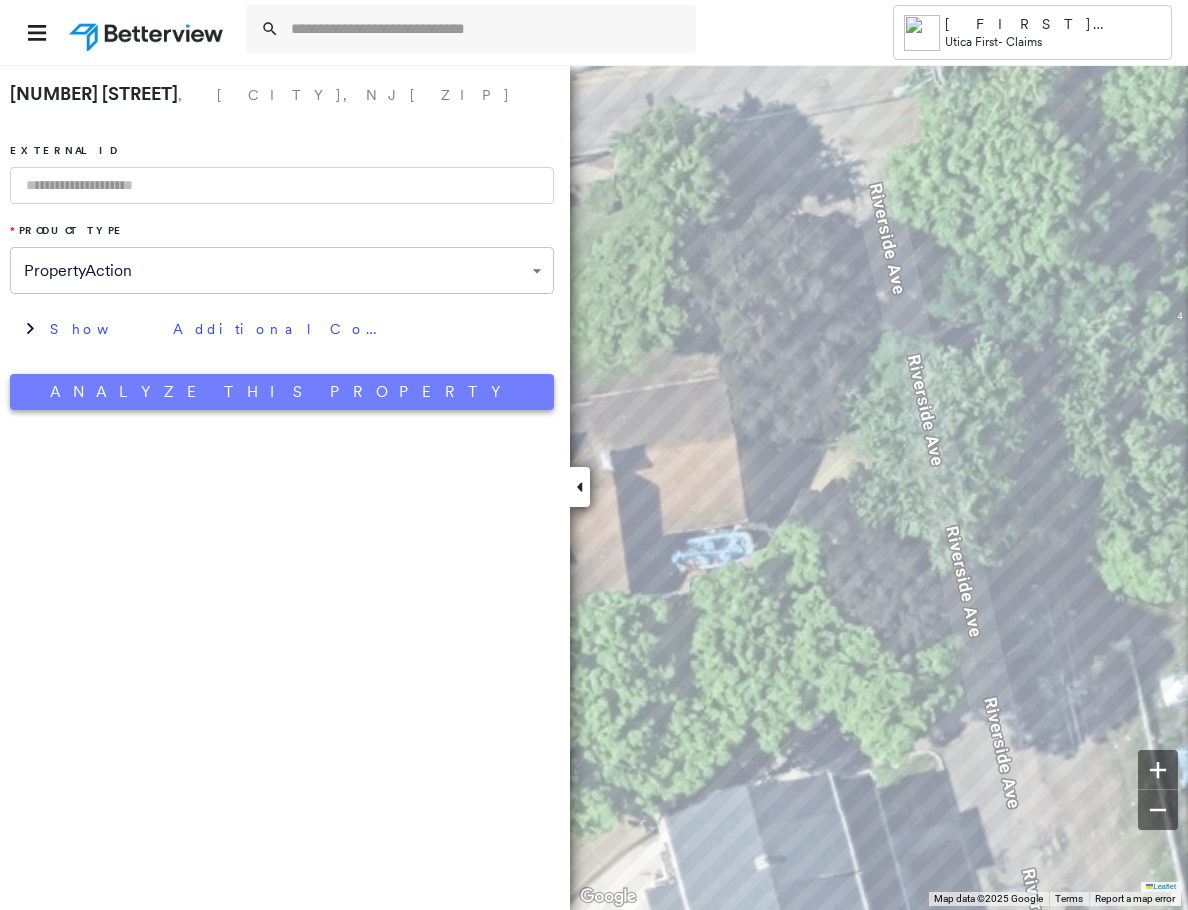 click on "Analyze This Property" at bounding box center [282, 392] 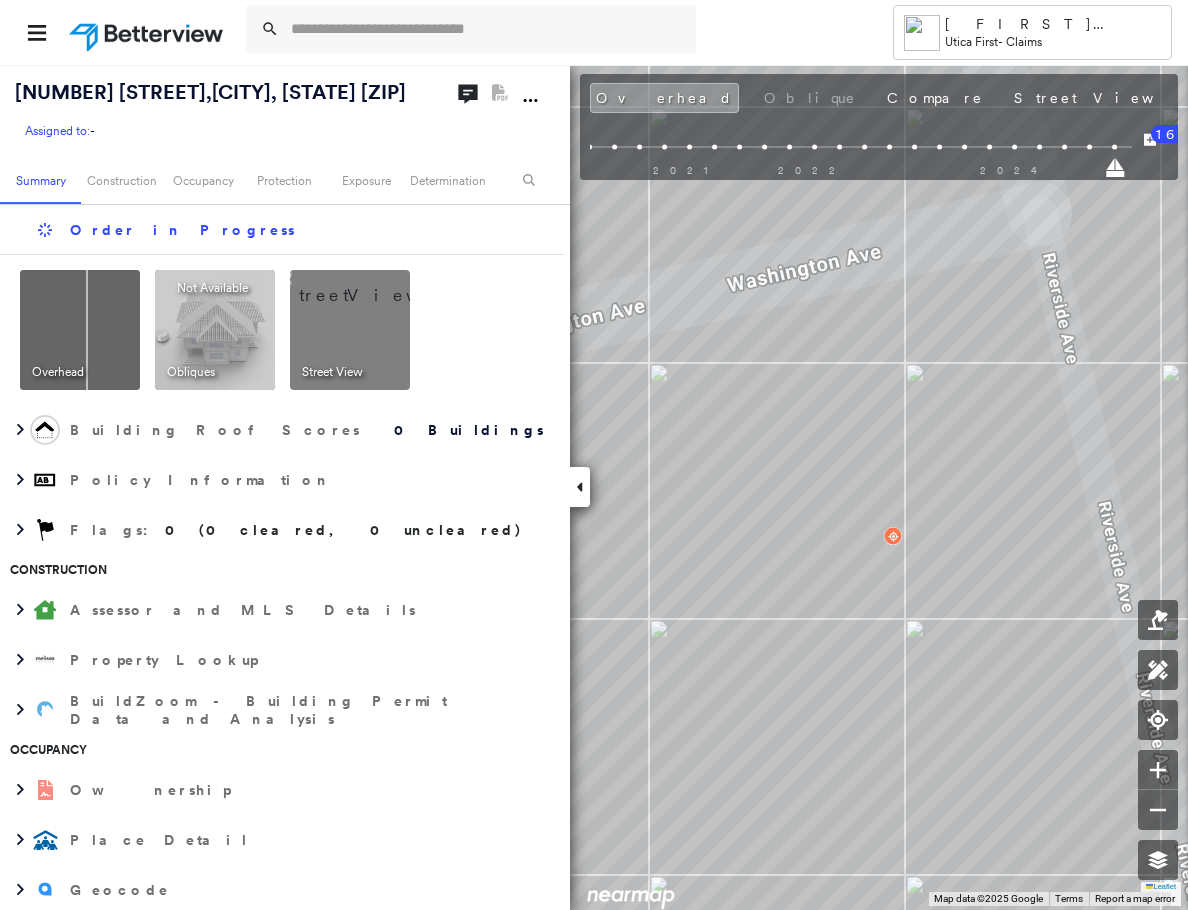 click 